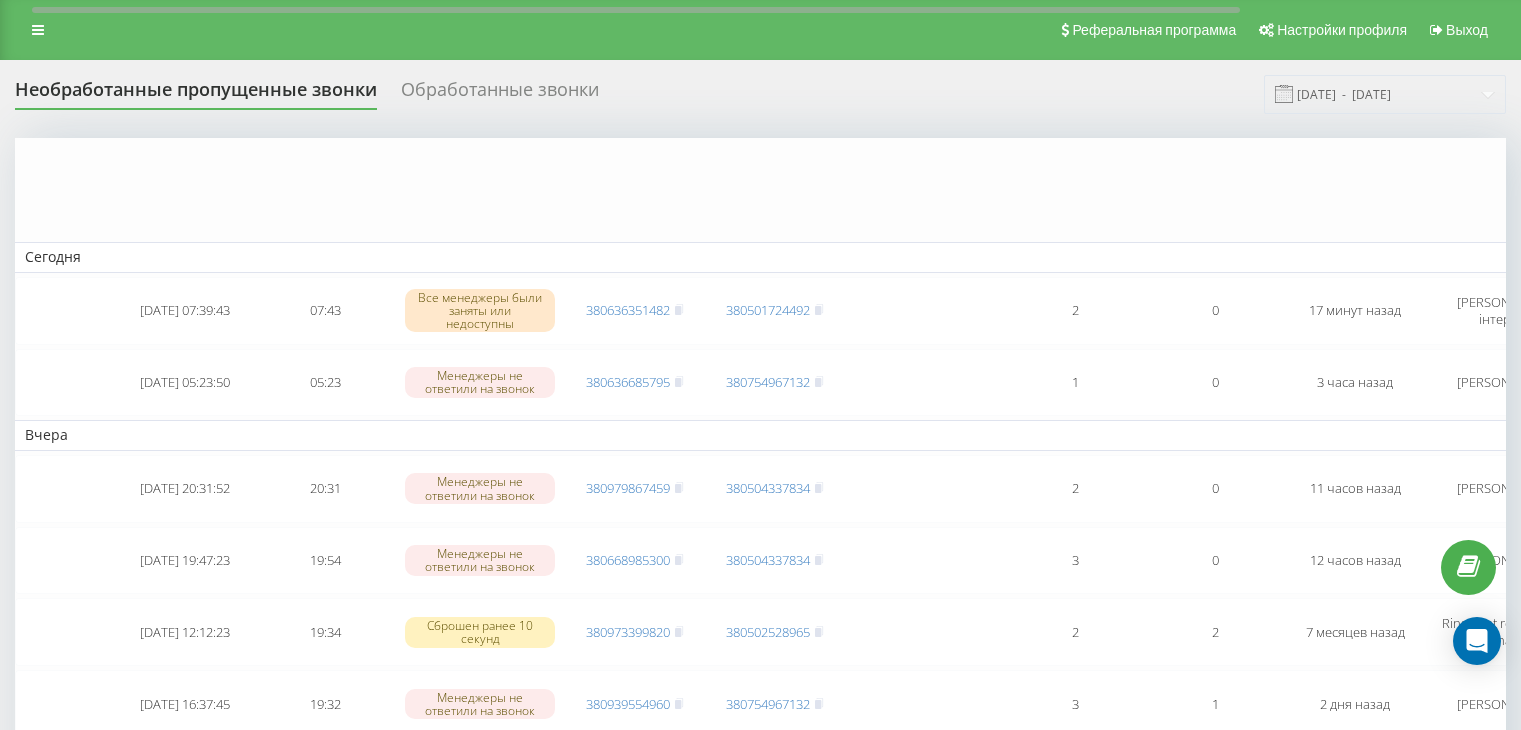 scroll, scrollTop: 1500, scrollLeft: 0, axis: vertical 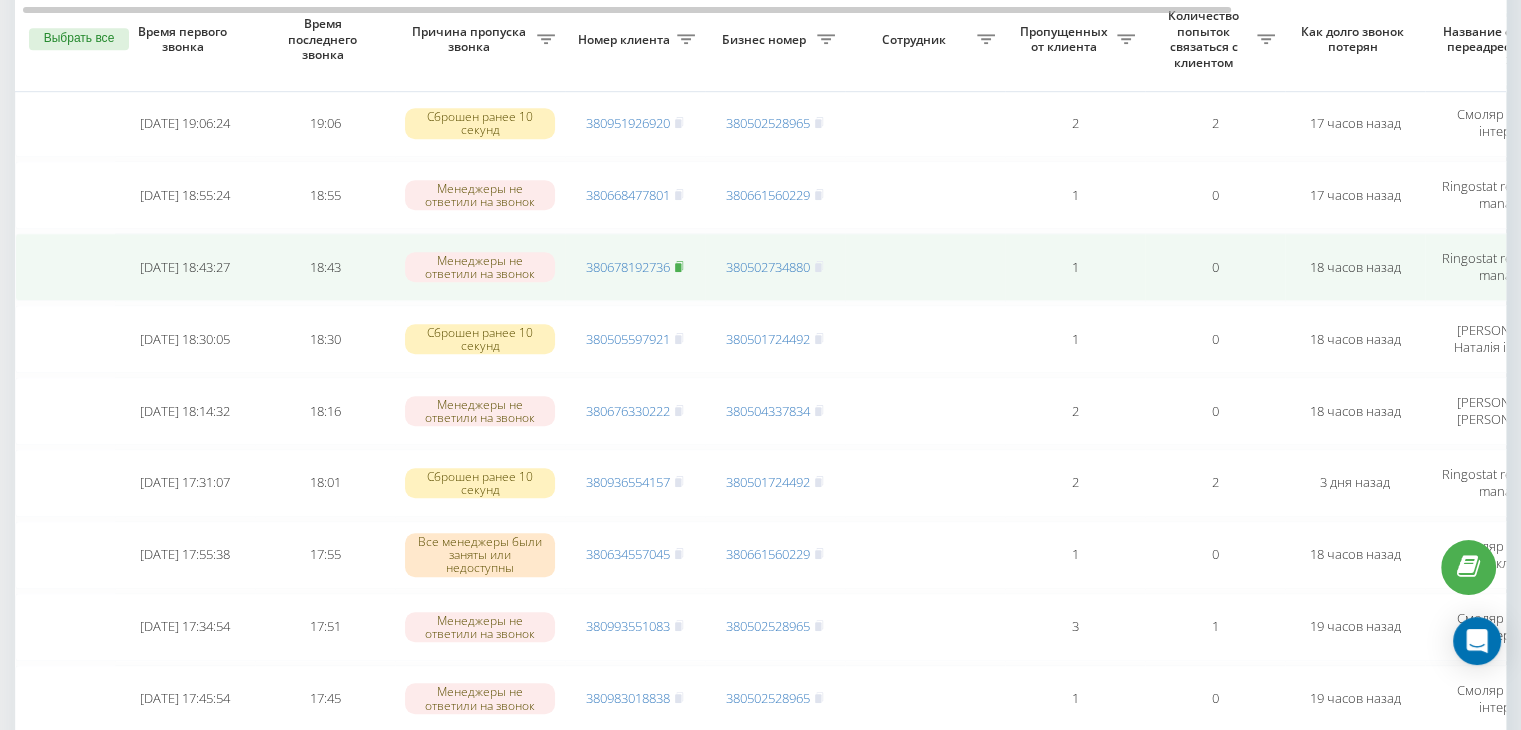 click 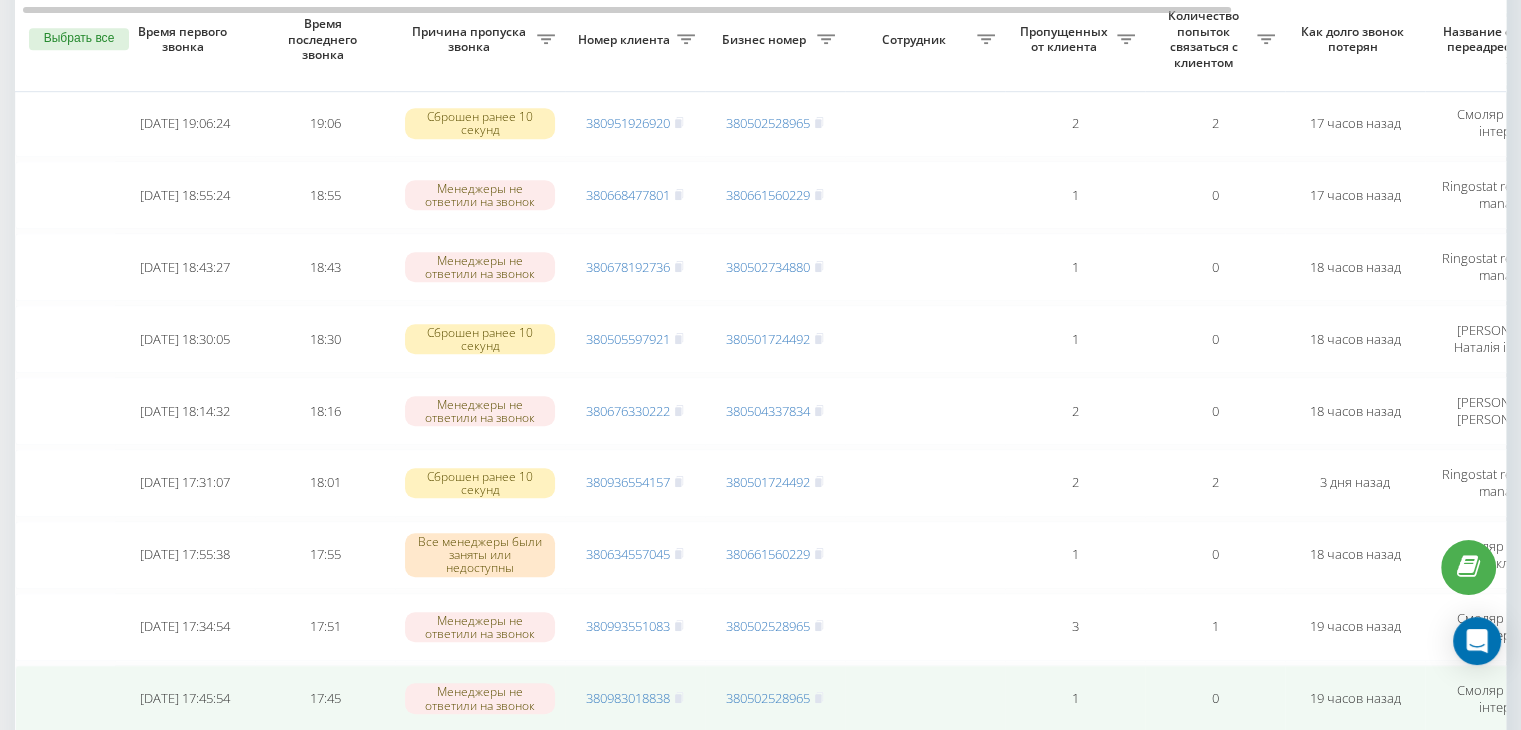 click on "Смоляр Наталія інтернет" at bounding box center (1505, 699) 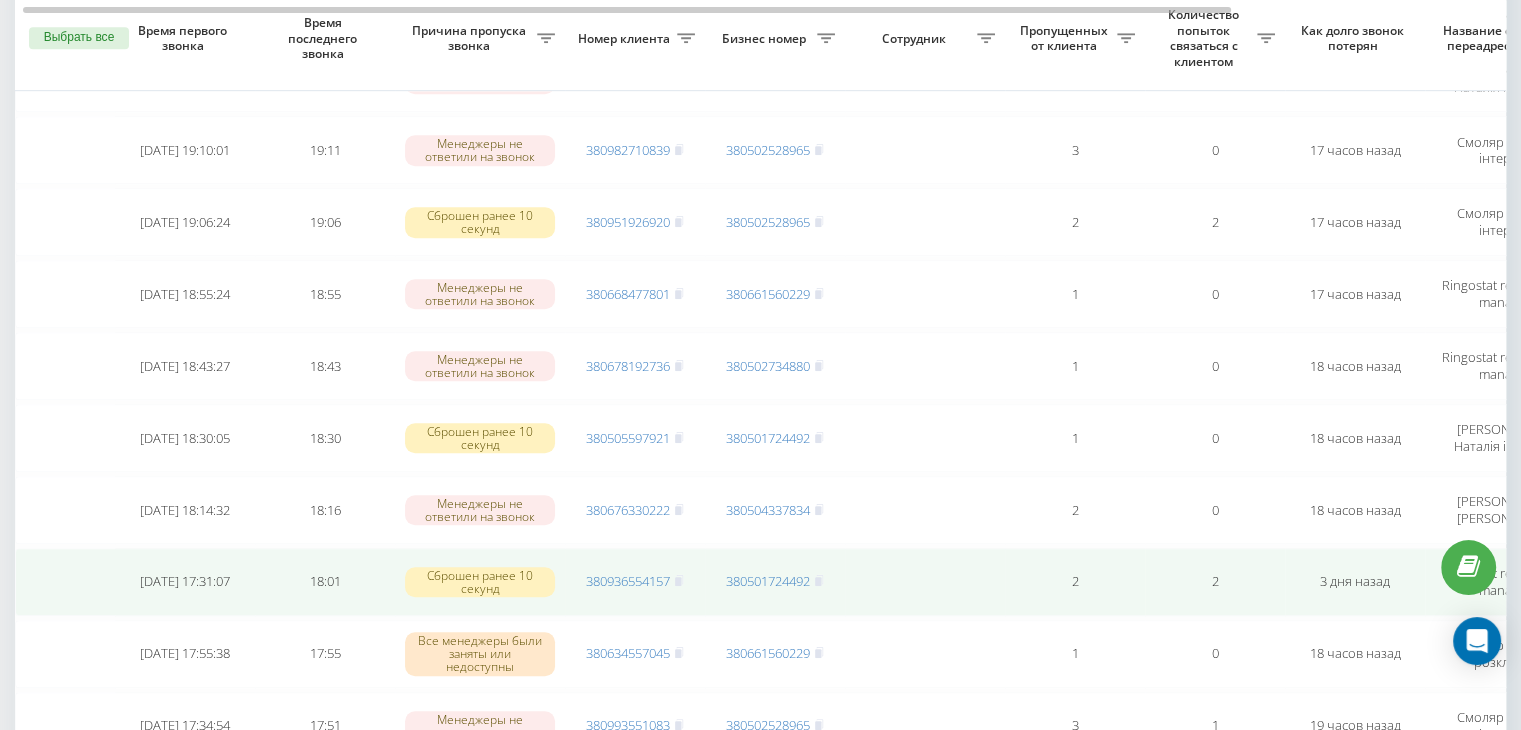 scroll, scrollTop: 1200, scrollLeft: 0, axis: vertical 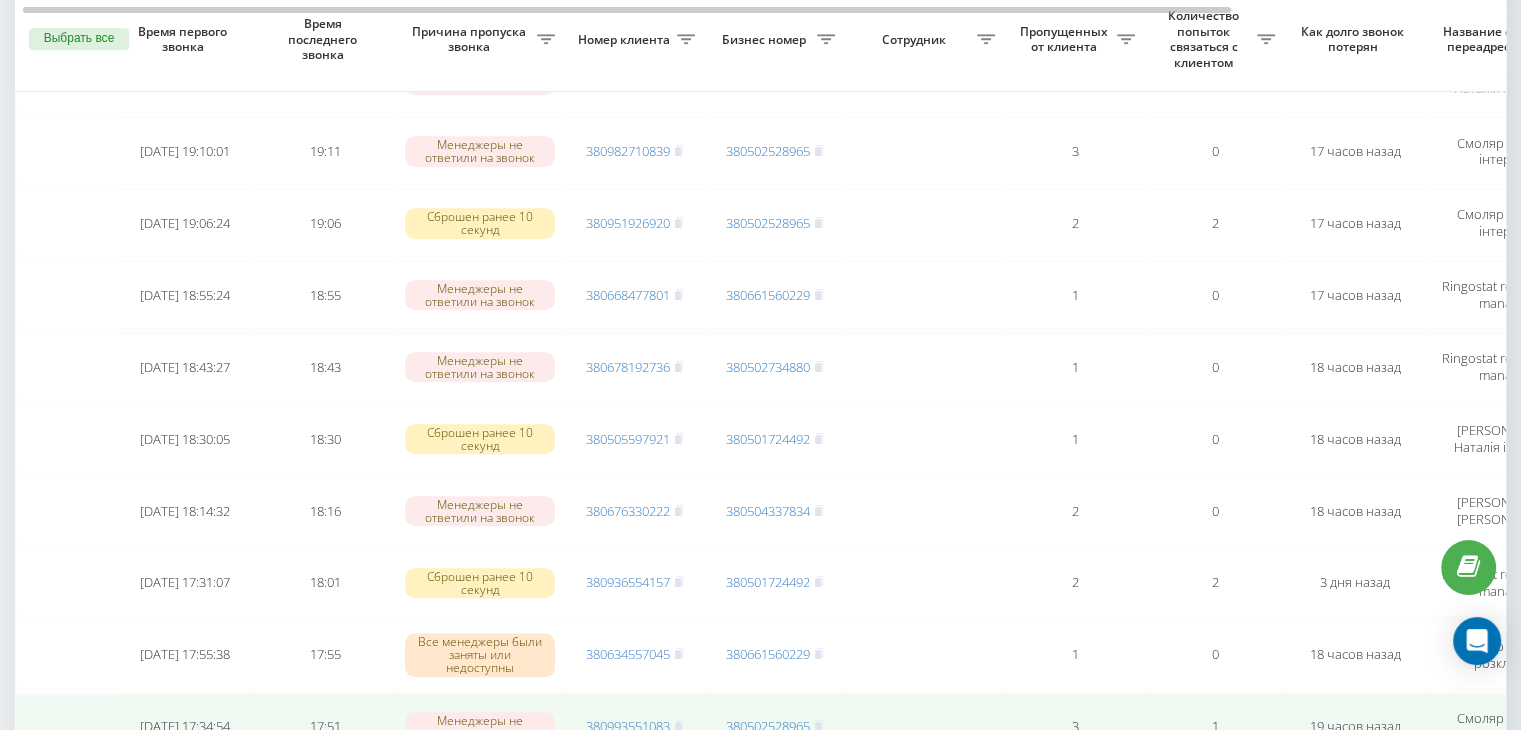 click on "Смоляр Наталія інтернет" at bounding box center (1505, 727) 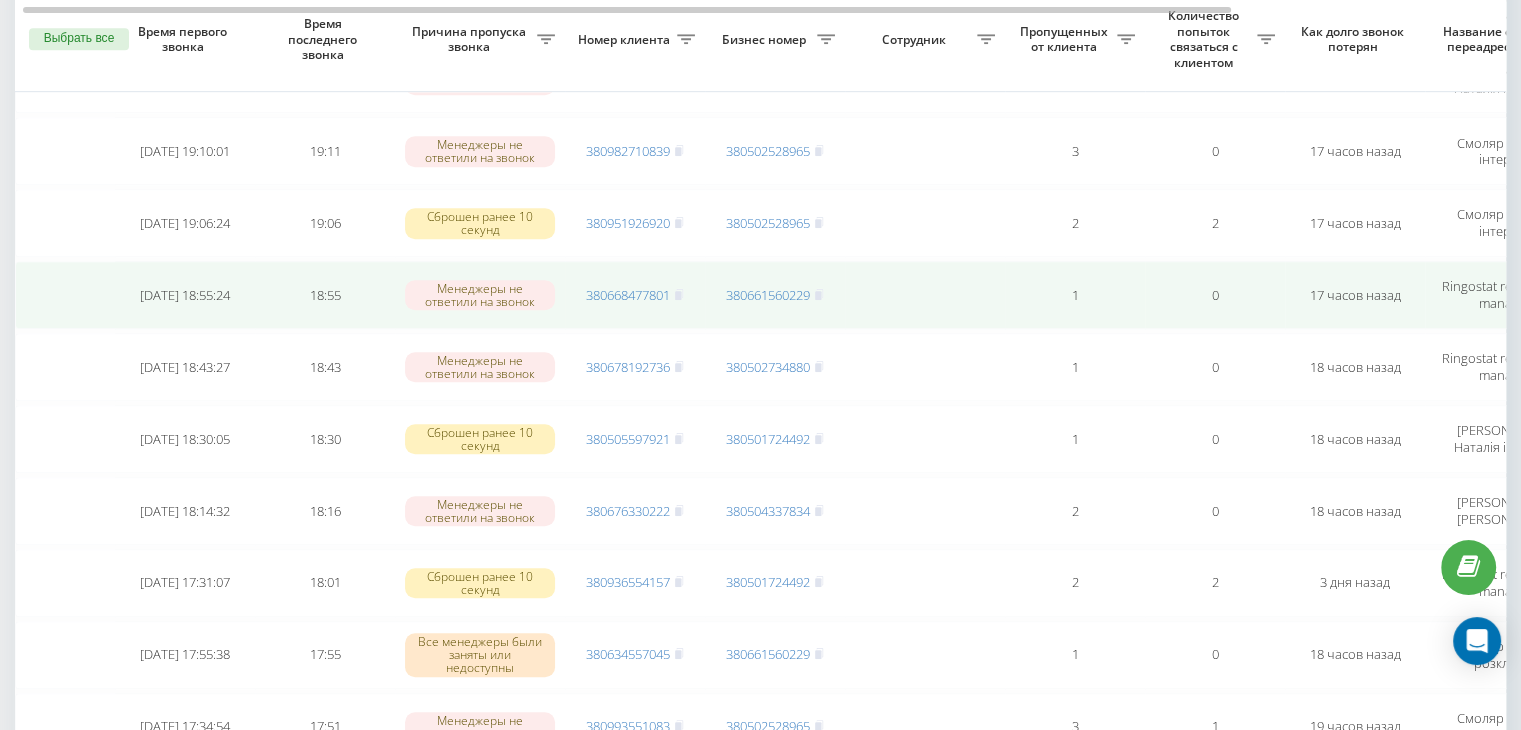 click at bounding box center (925, 295) 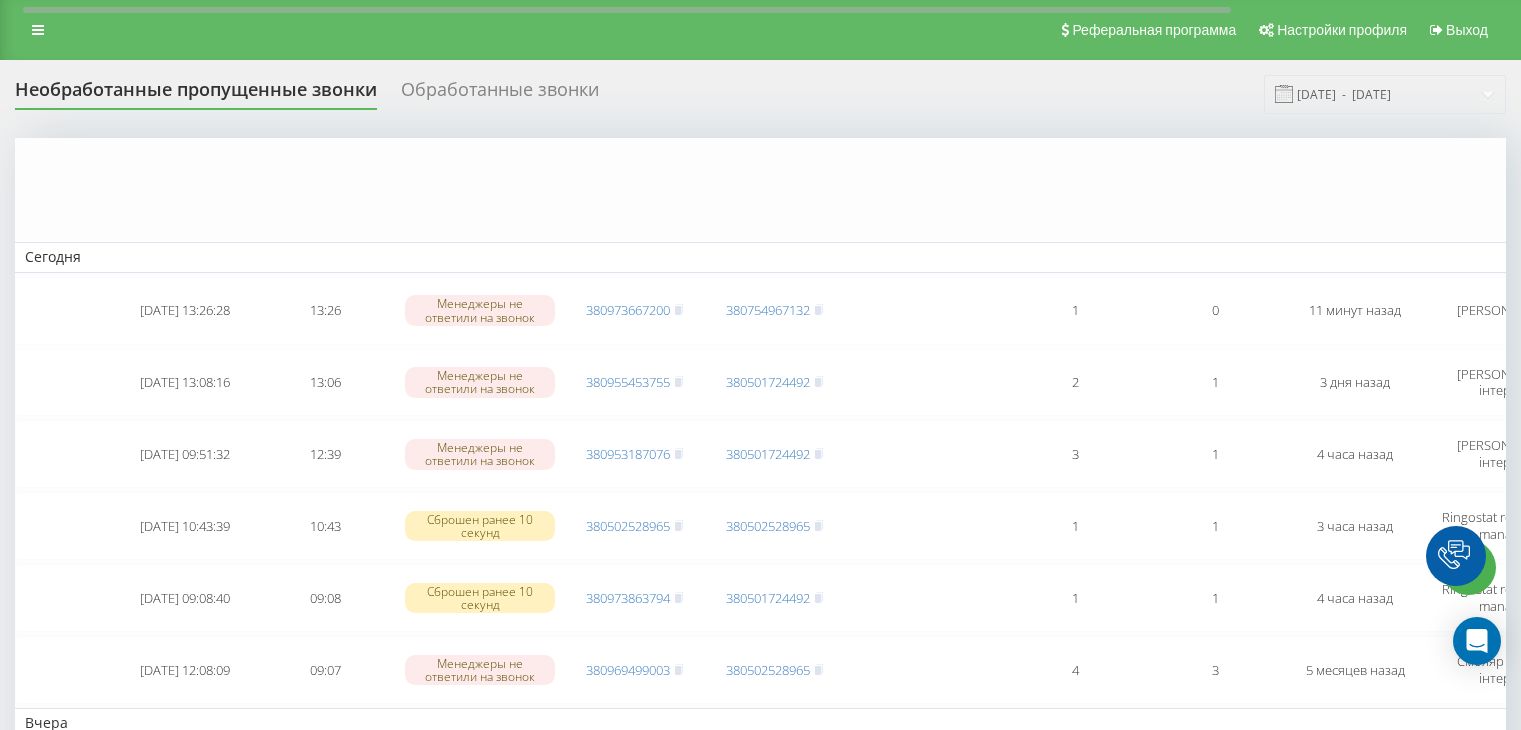 scroll, scrollTop: 1200, scrollLeft: 0, axis: vertical 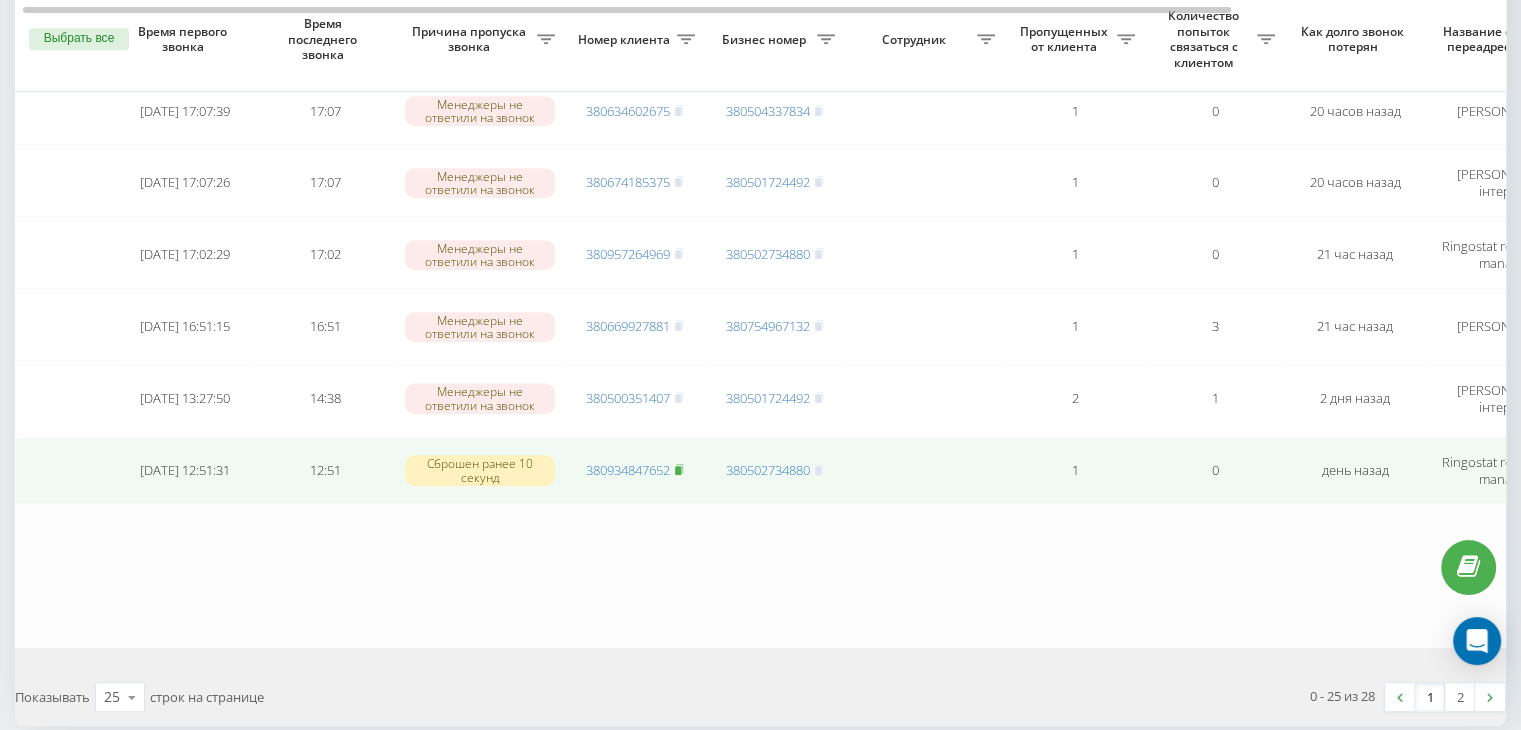 click 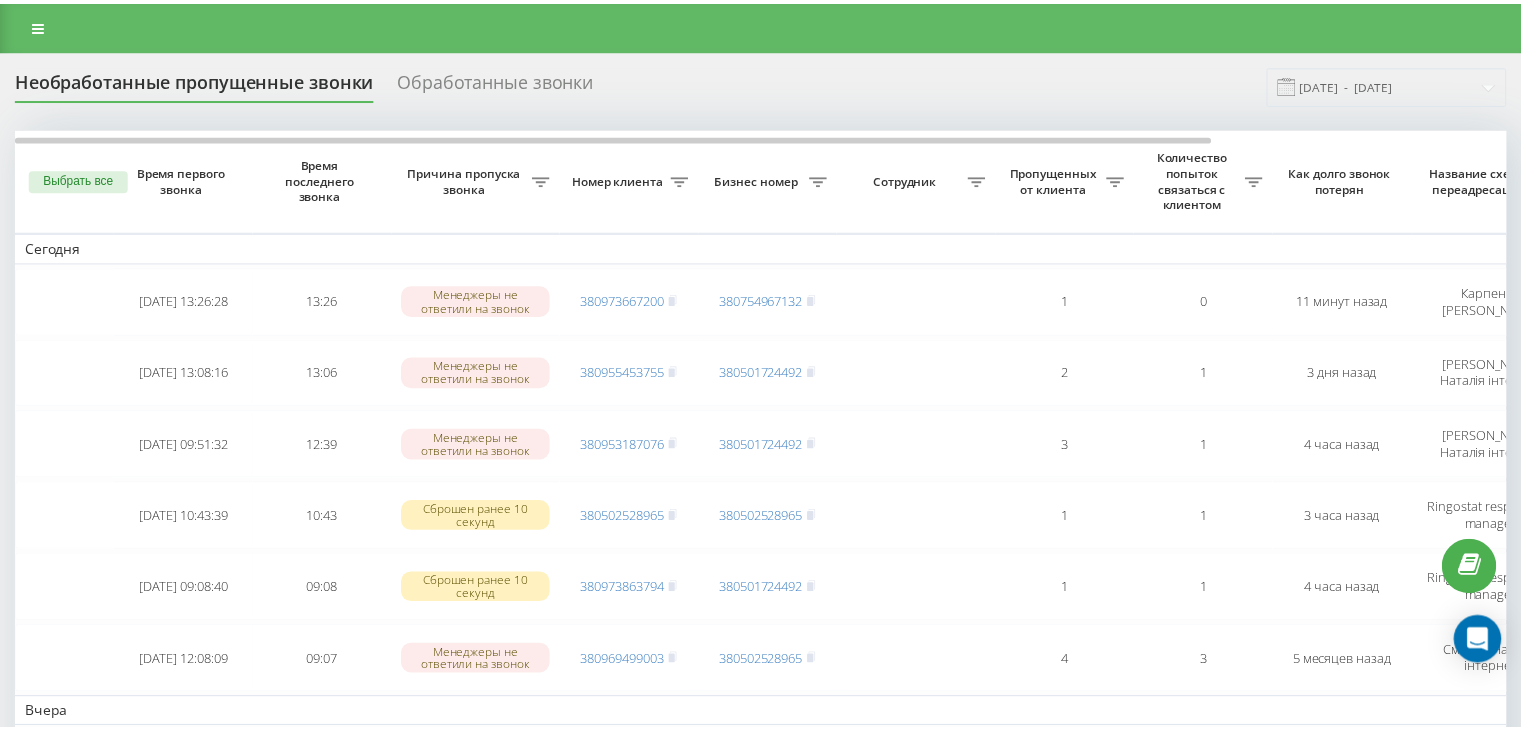 scroll, scrollTop: 0, scrollLeft: 0, axis: both 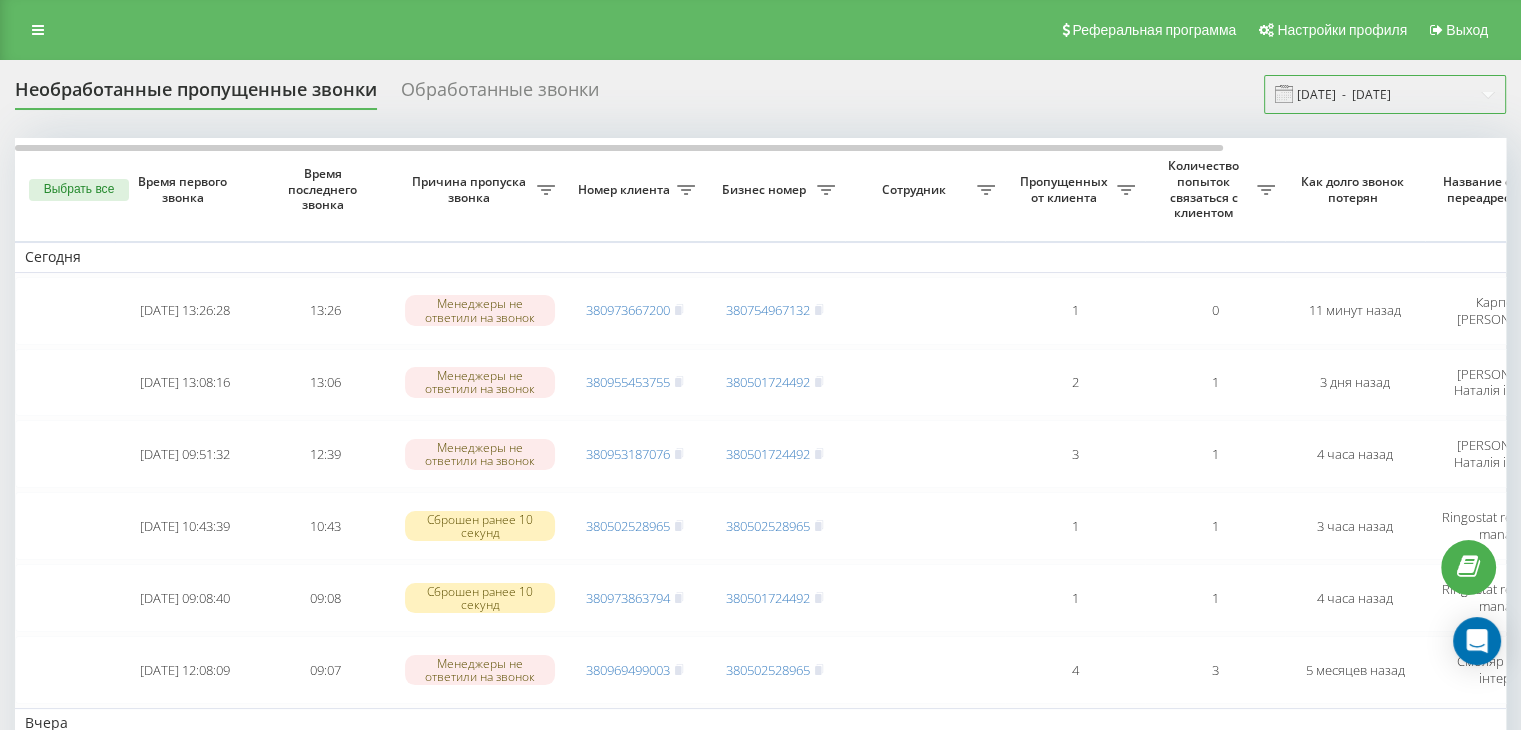 click on "[DATE]  -  [DATE]" at bounding box center (1385, 94) 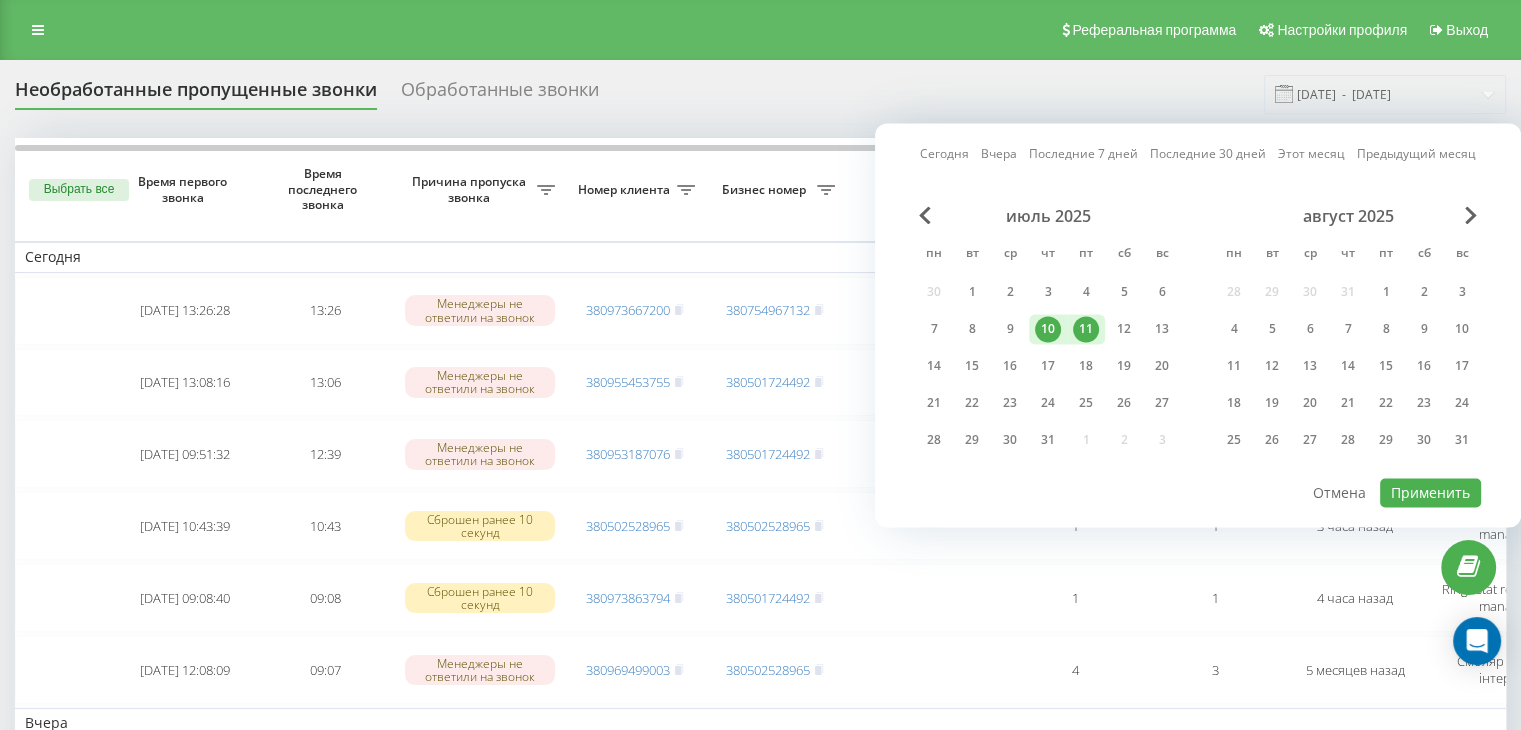 click on "10" at bounding box center [1048, 329] 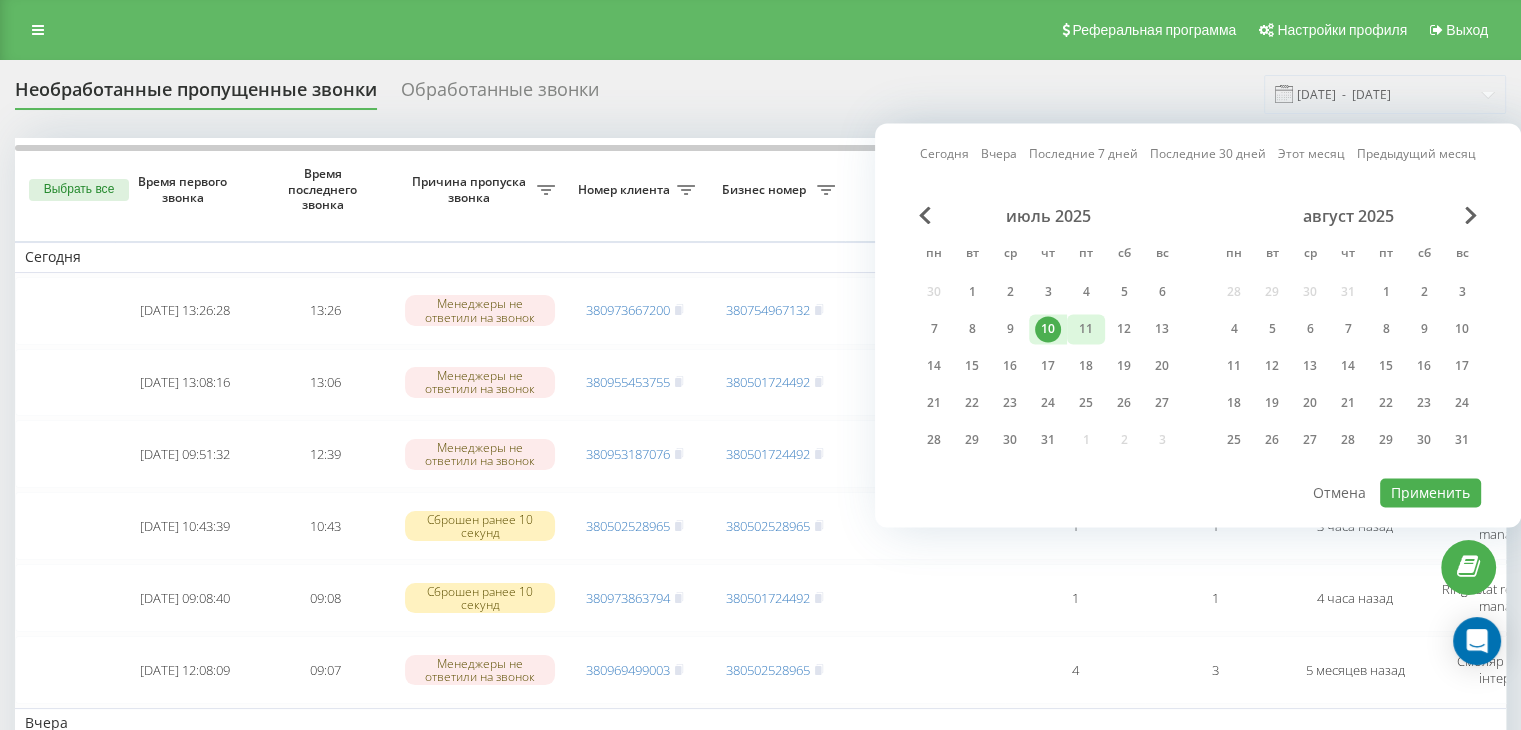 click on "11" at bounding box center [1086, 329] 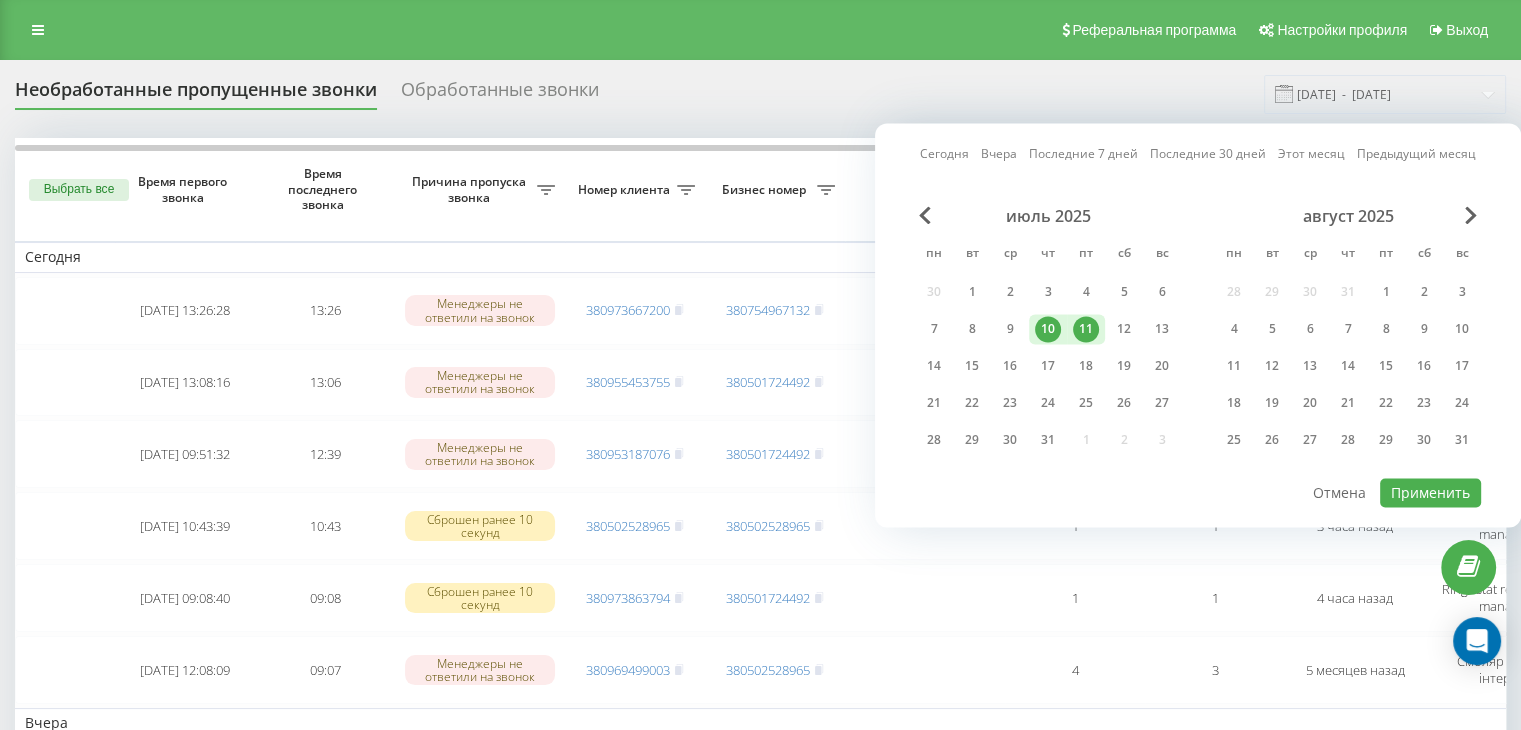 click on "10" at bounding box center [1048, 329] 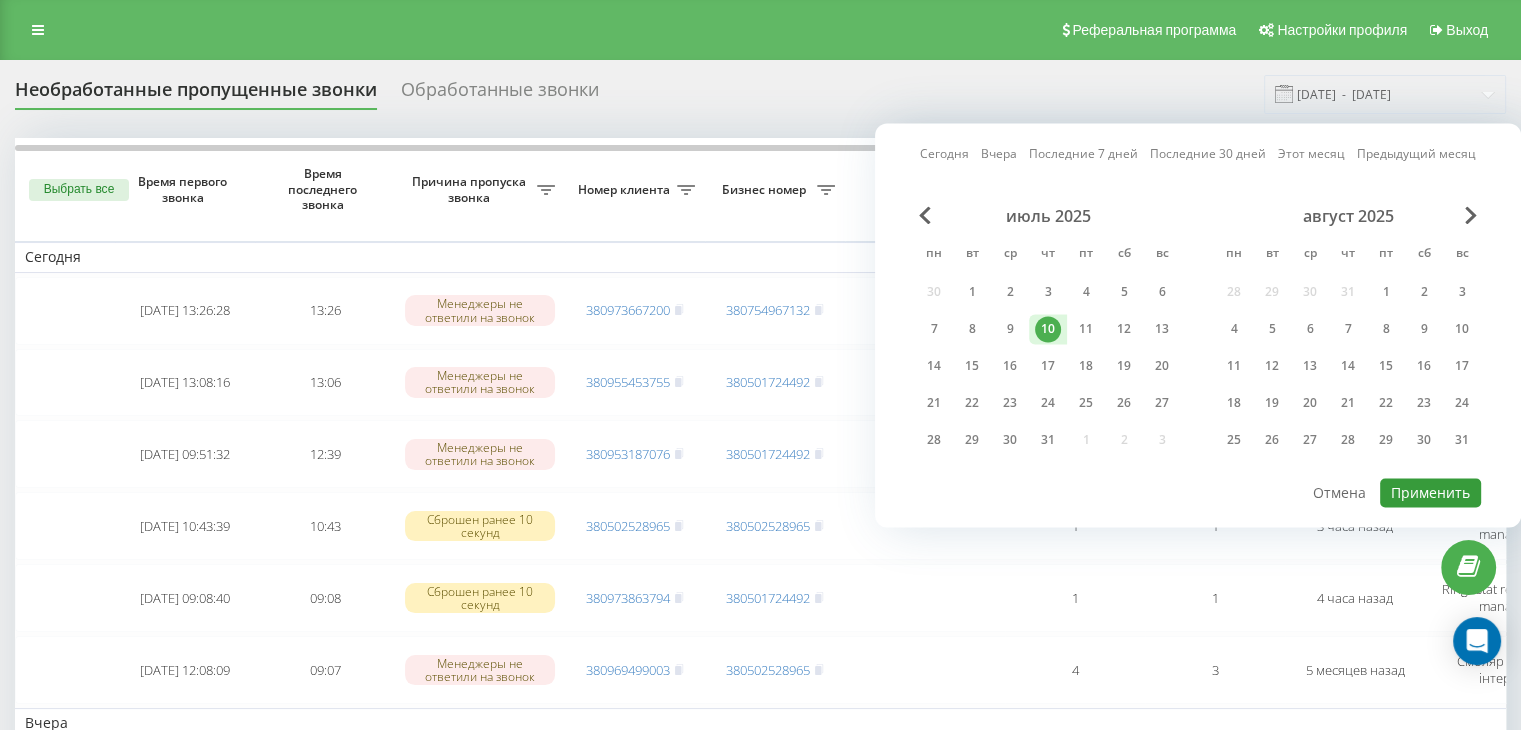click on "Применить" at bounding box center [1430, 492] 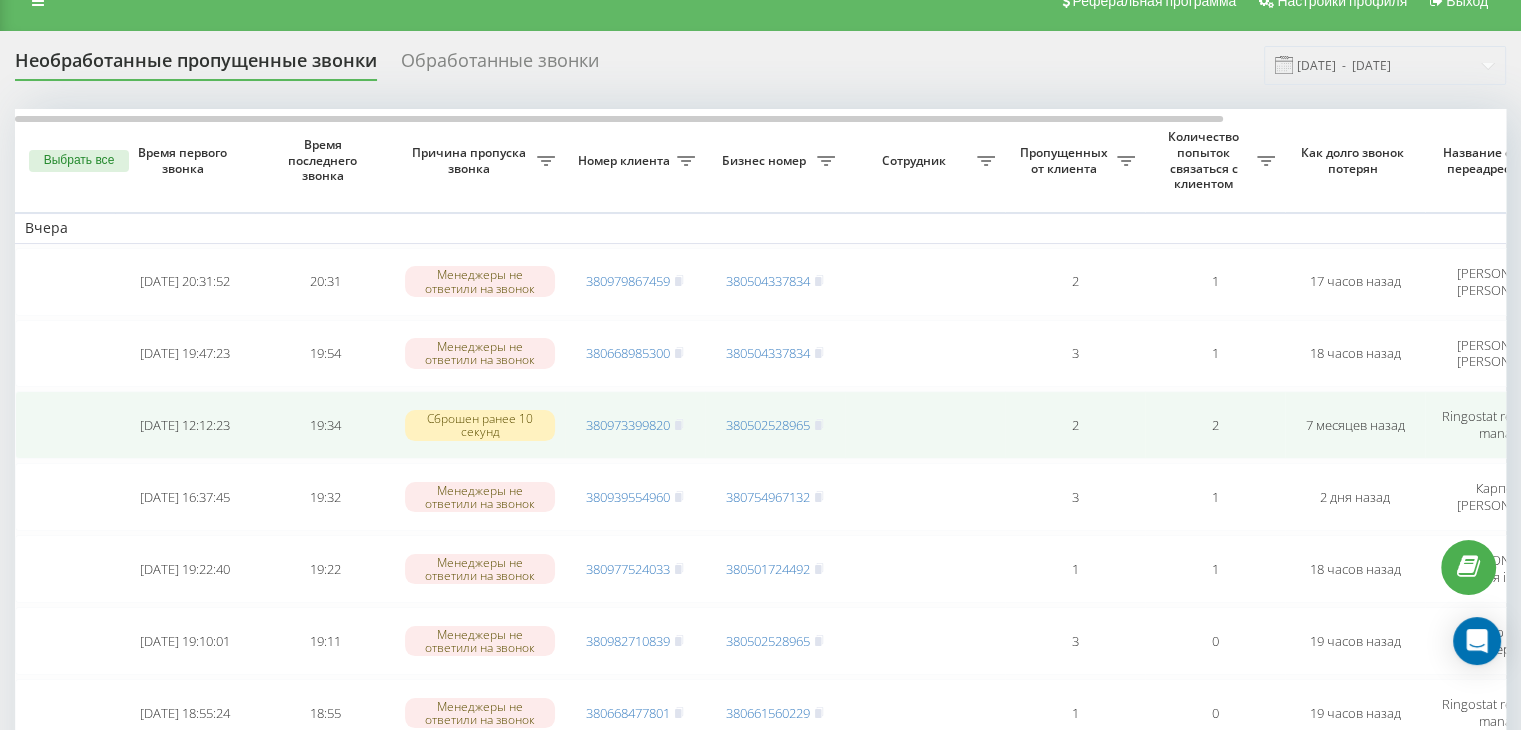 scroll, scrollTop: 0, scrollLeft: 0, axis: both 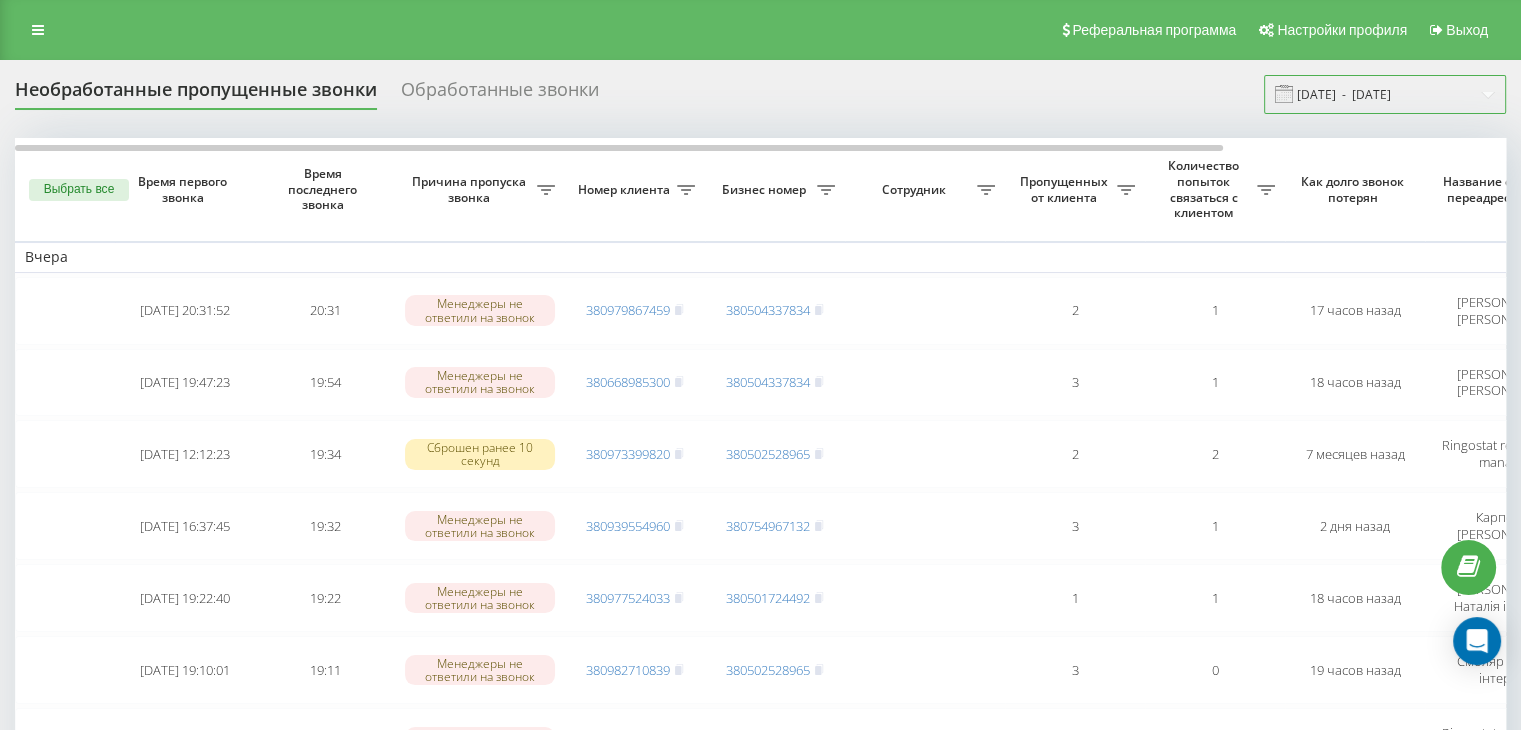 click on "10.07.2025  -  10.07.2025" at bounding box center [1385, 94] 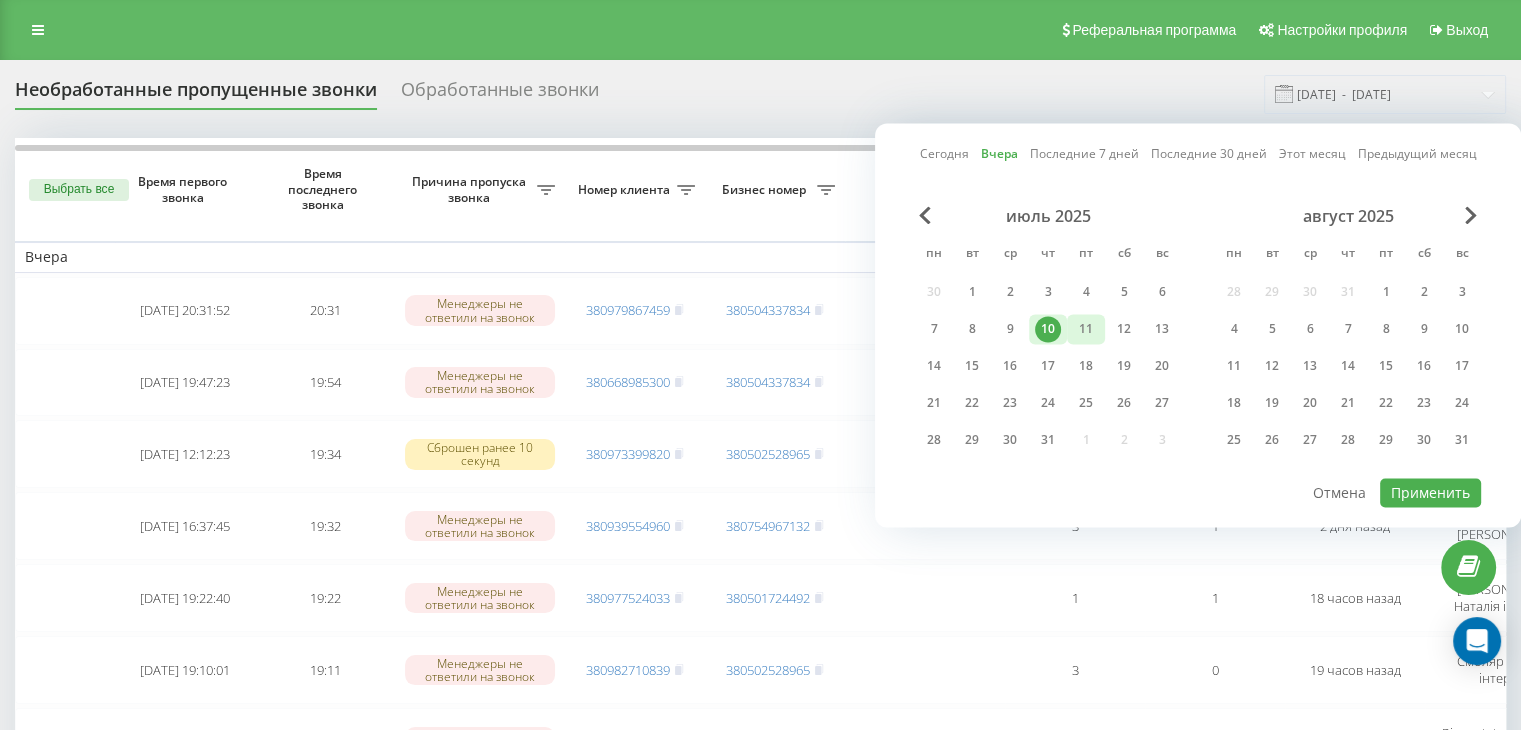click on "11" at bounding box center [1086, 329] 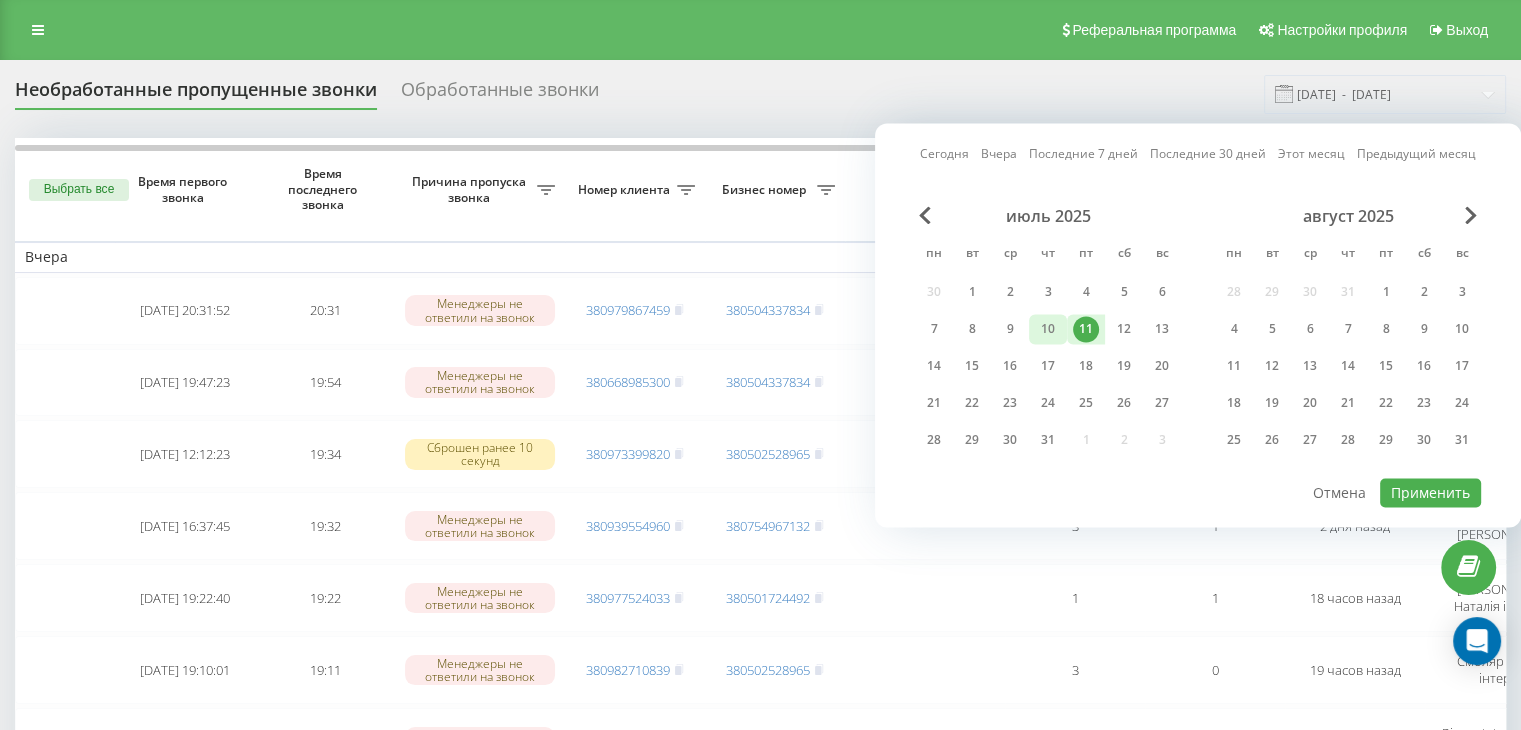 click on "10" at bounding box center (1048, 329) 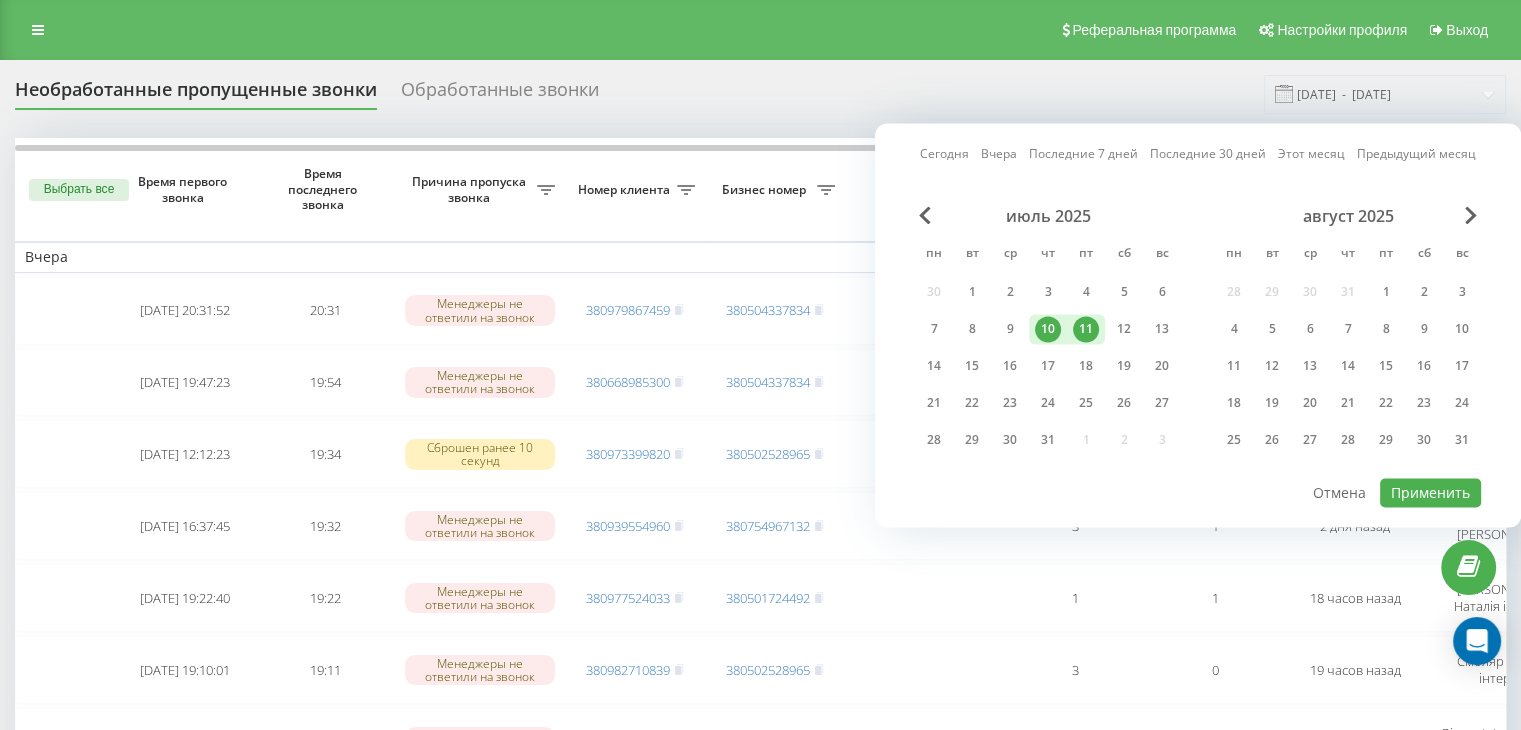 click on "10" at bounding box center [1048, 329] 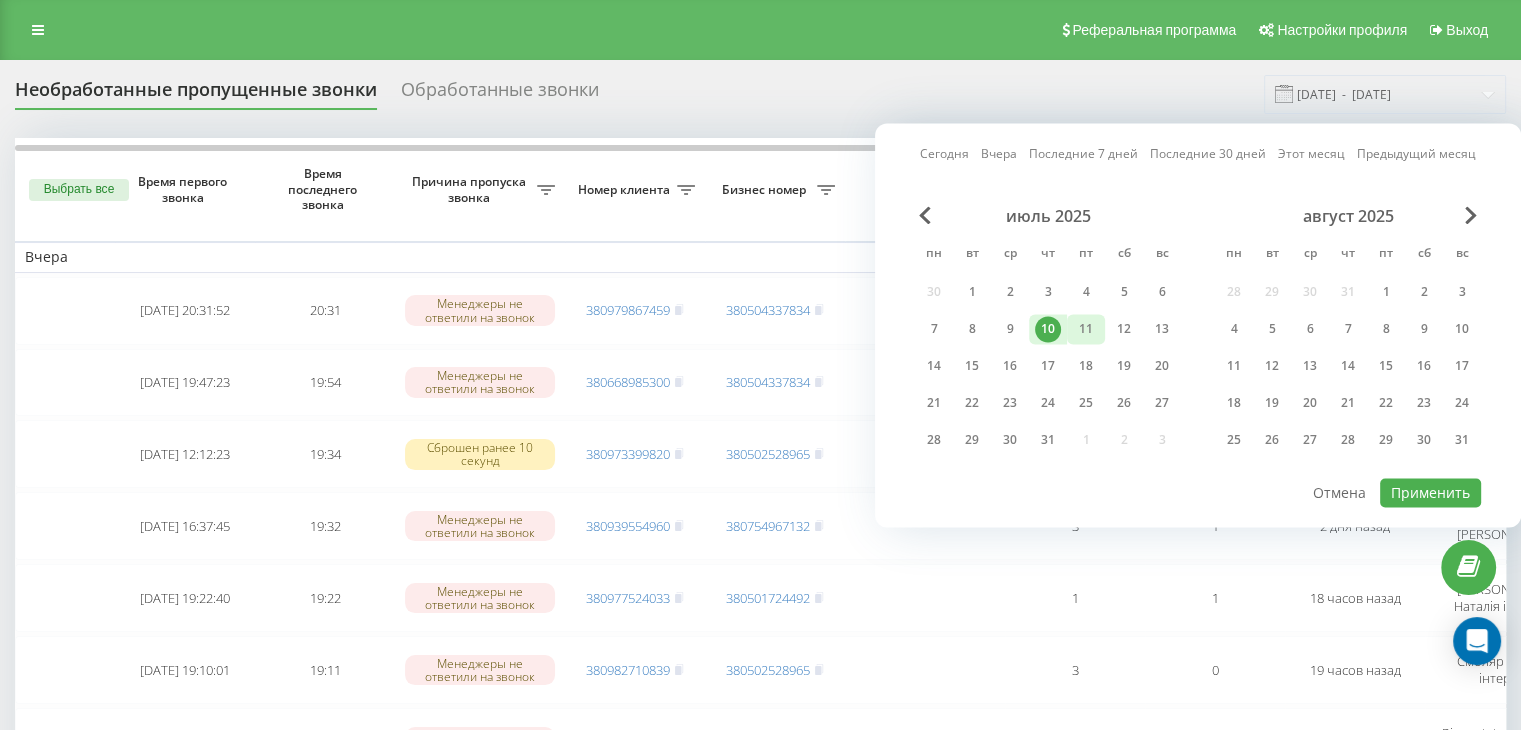 click on "11" at bounding box center [1086, 329] 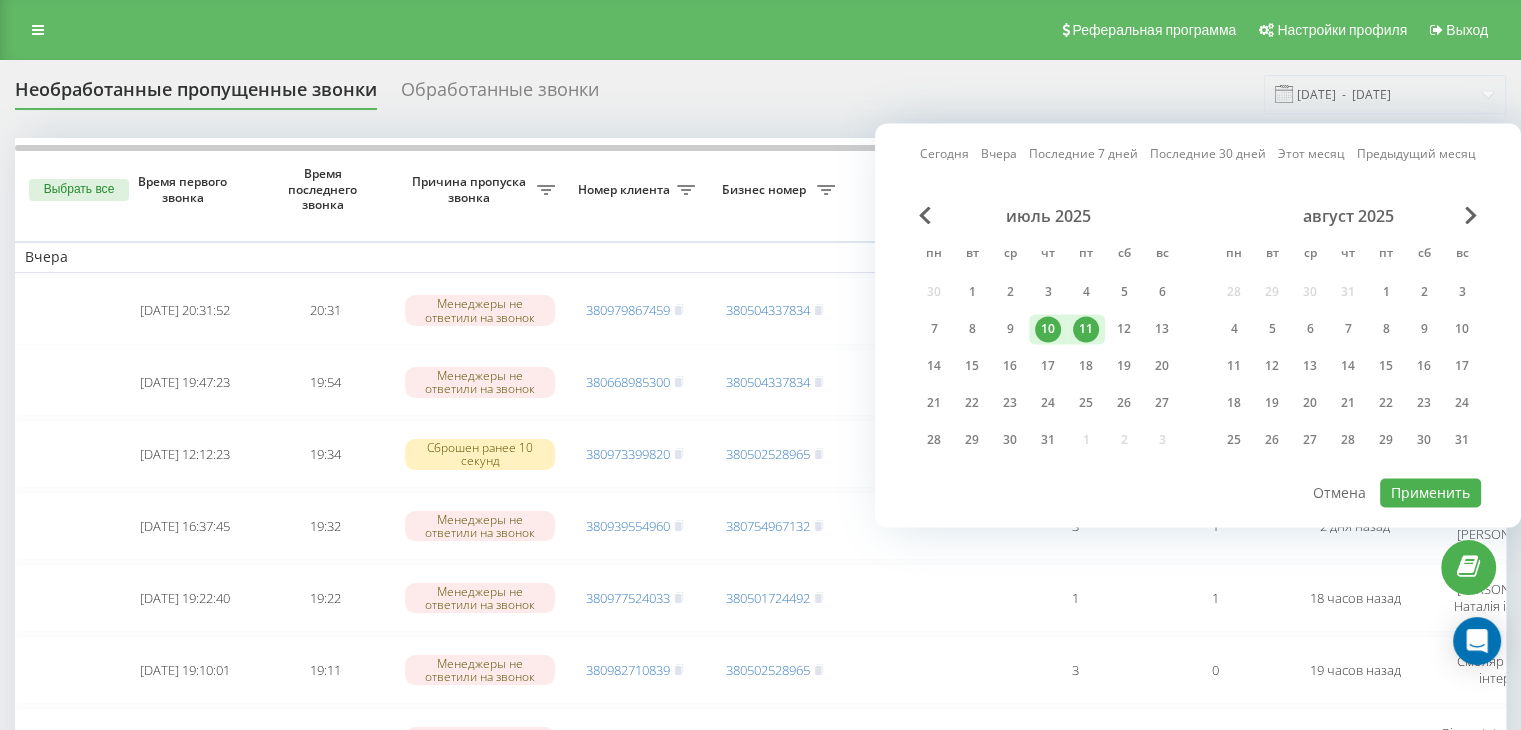 click on "10" at bounding box center (1048, 329) 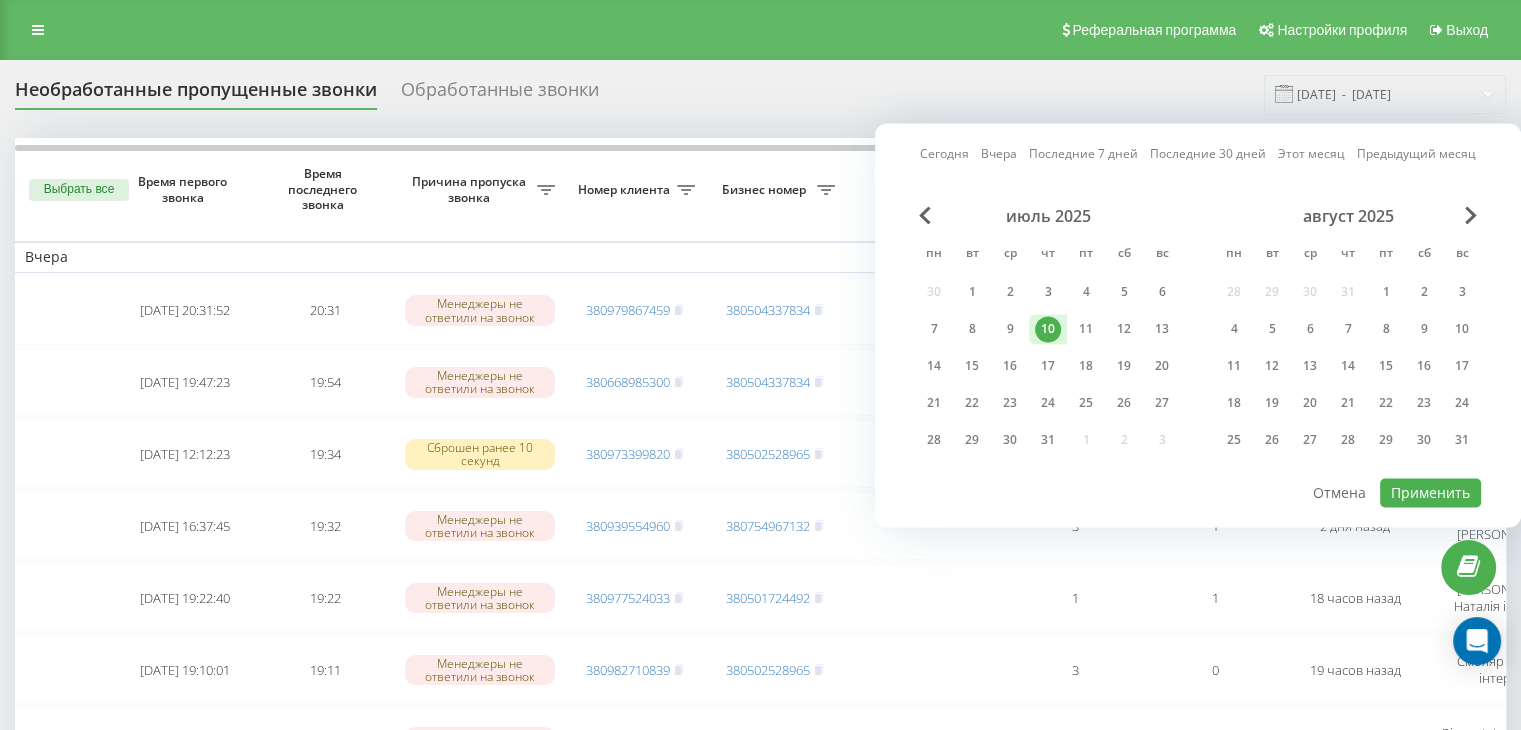 click on "10" at bounding box center [1048, 329] 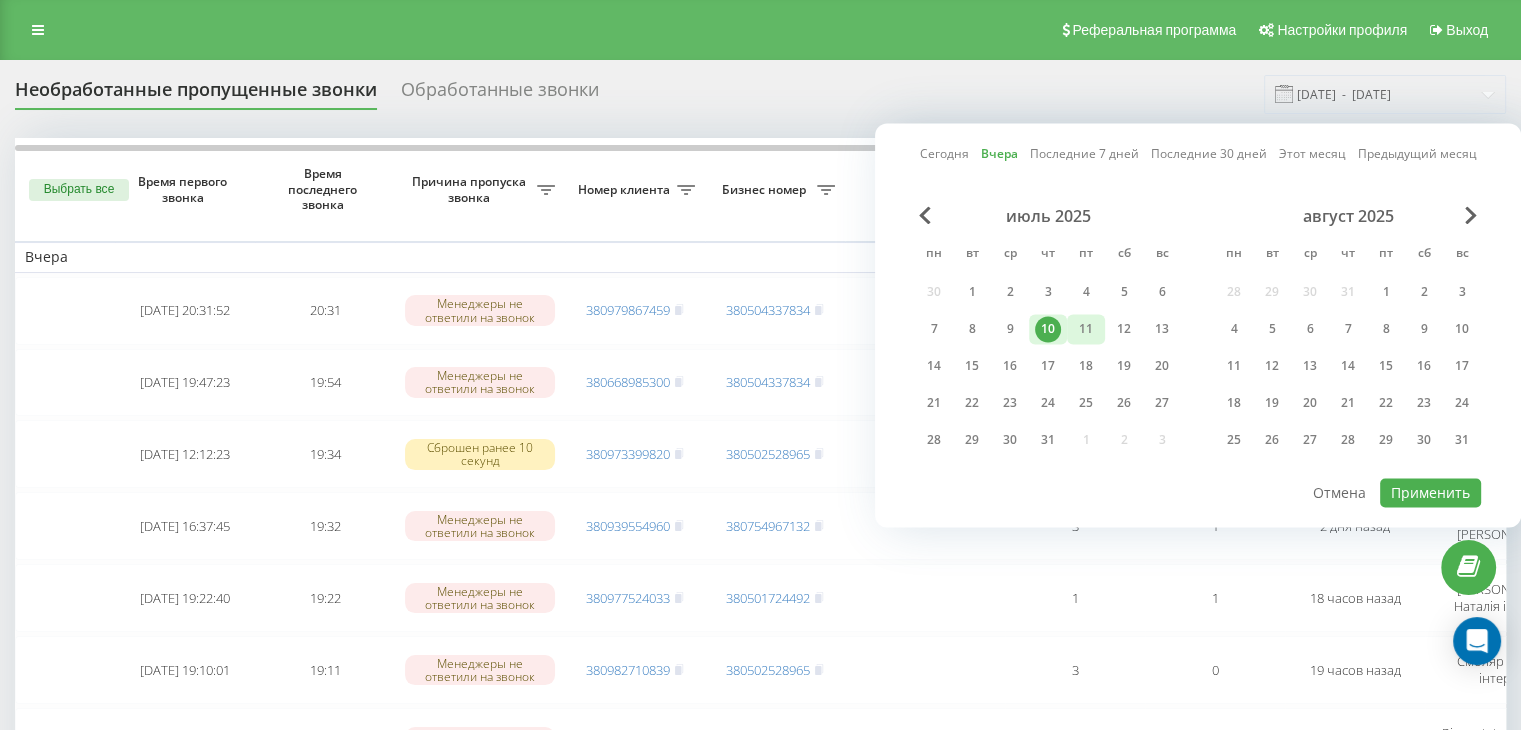 click on "11" at bounding box center (1086, 329) 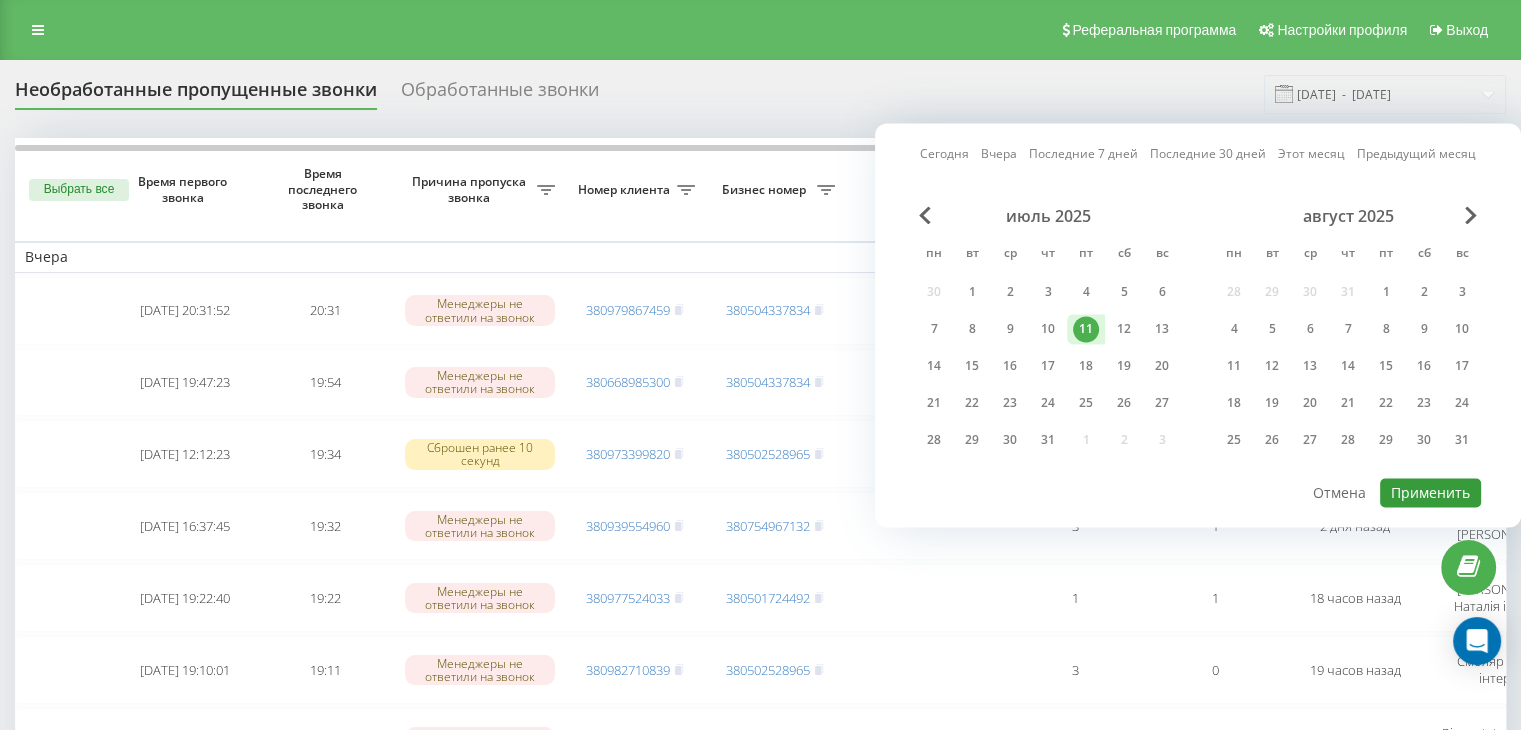 click on "Применить" at bounding box center [1430, 492] 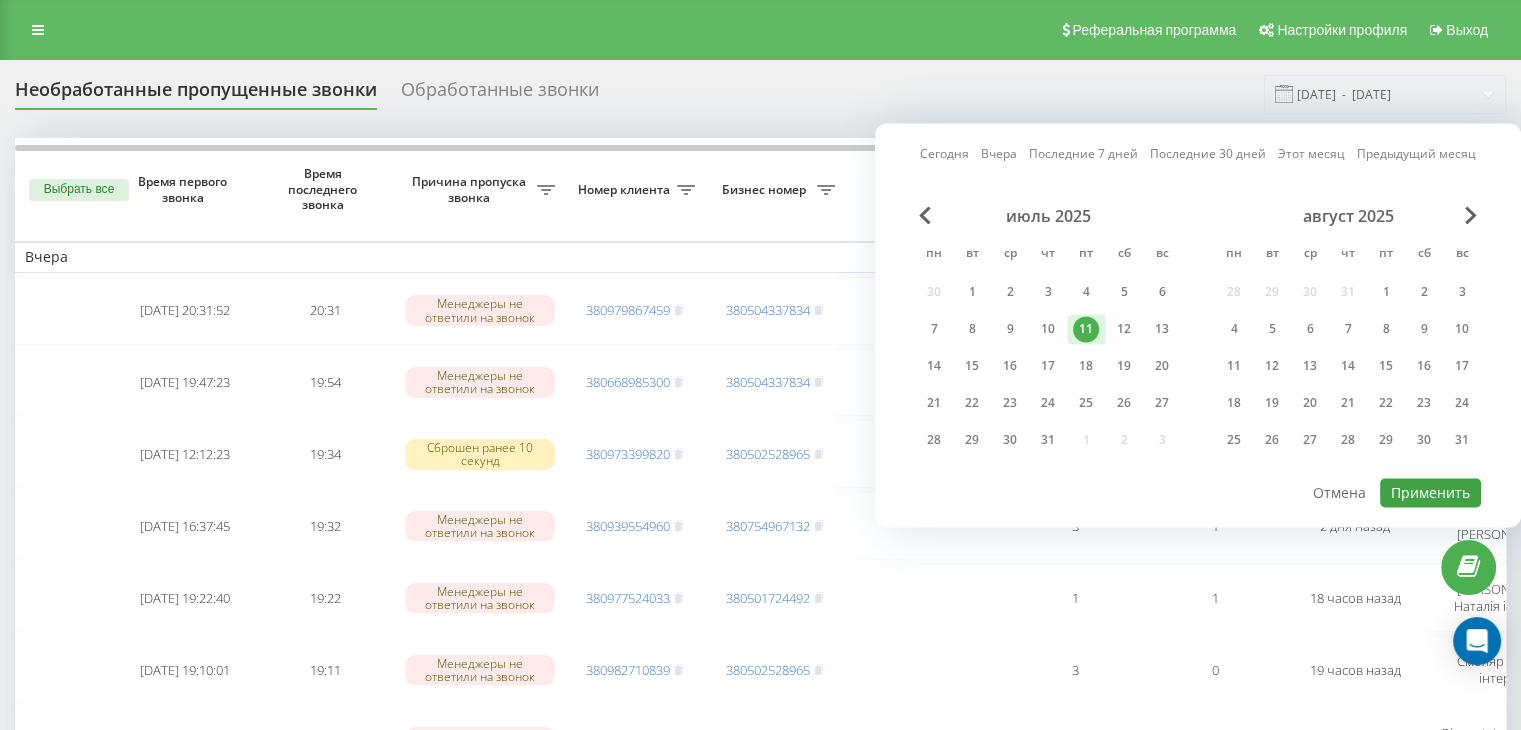 type on "11.07.2025  -  11.07.2025" 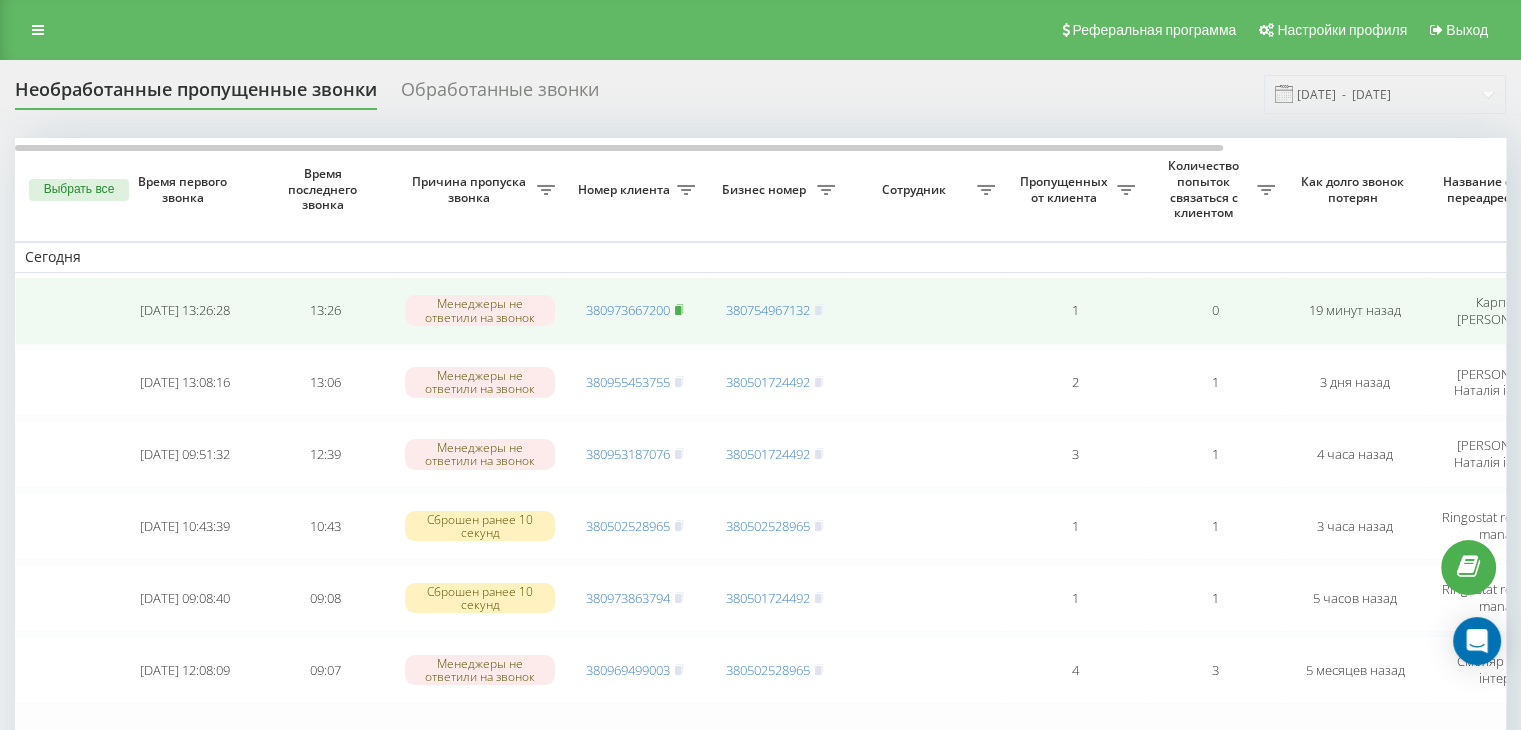 click 